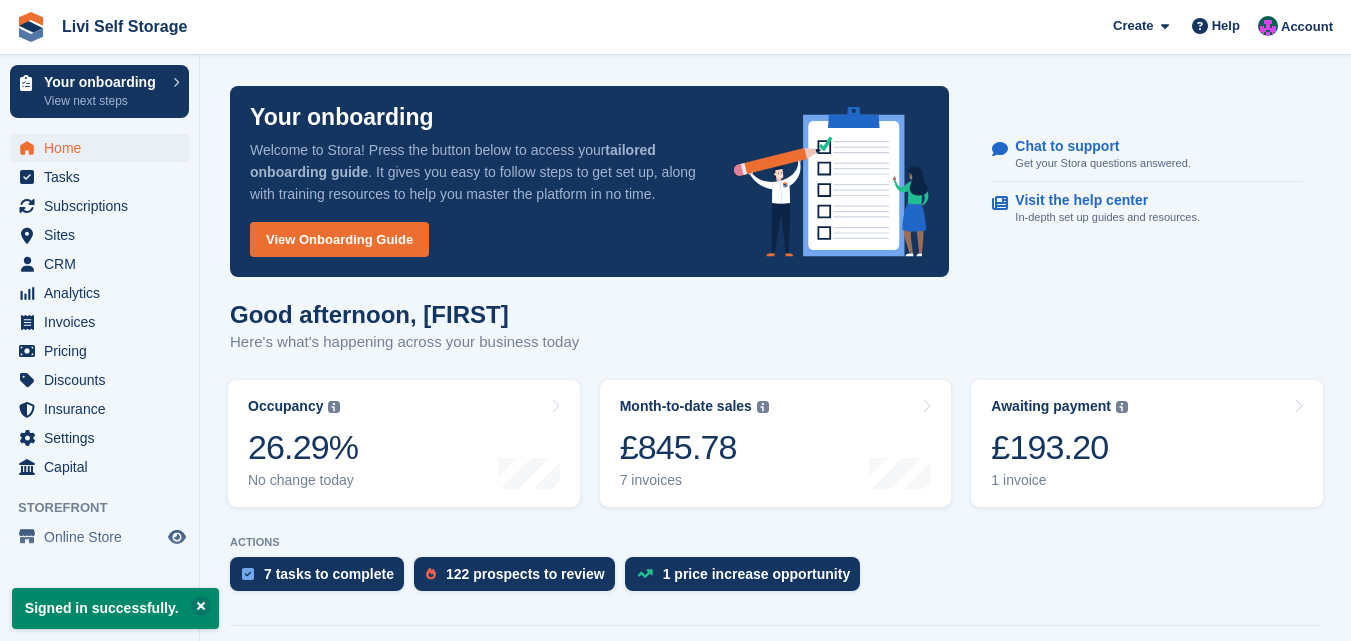 scroll, scrollTop: 0, scrollLeft: 0, axis: both 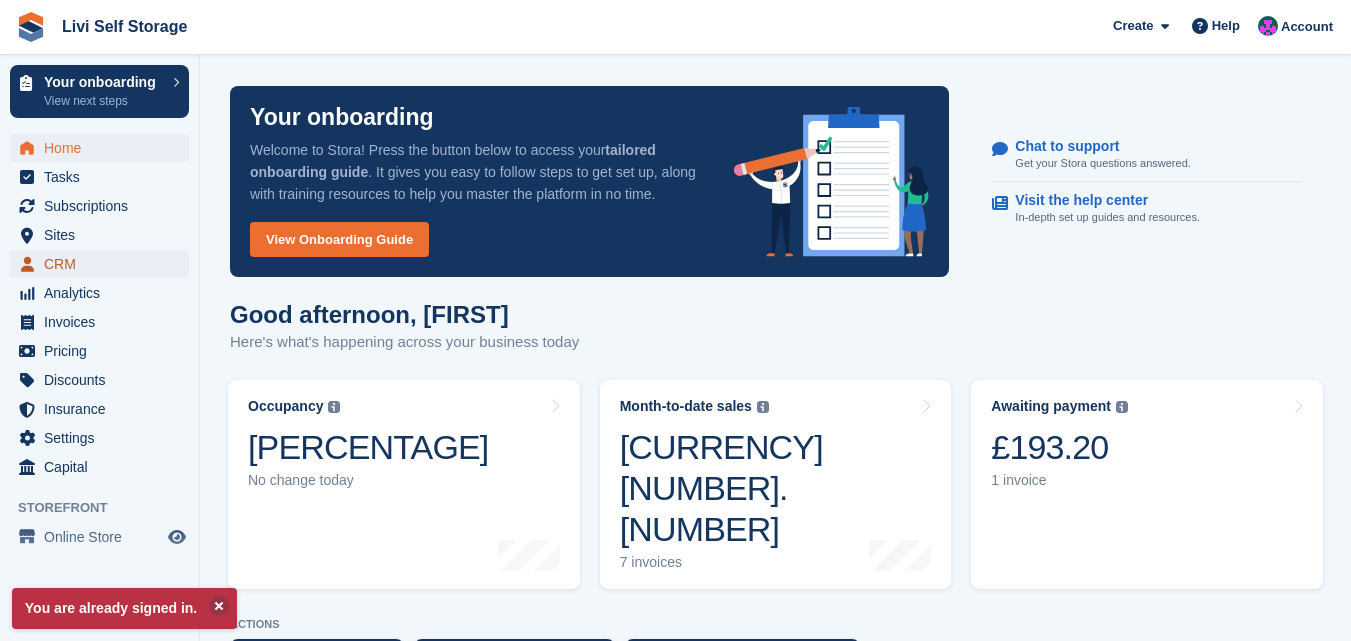 click on "CRM" at bounding box center [104, 264] 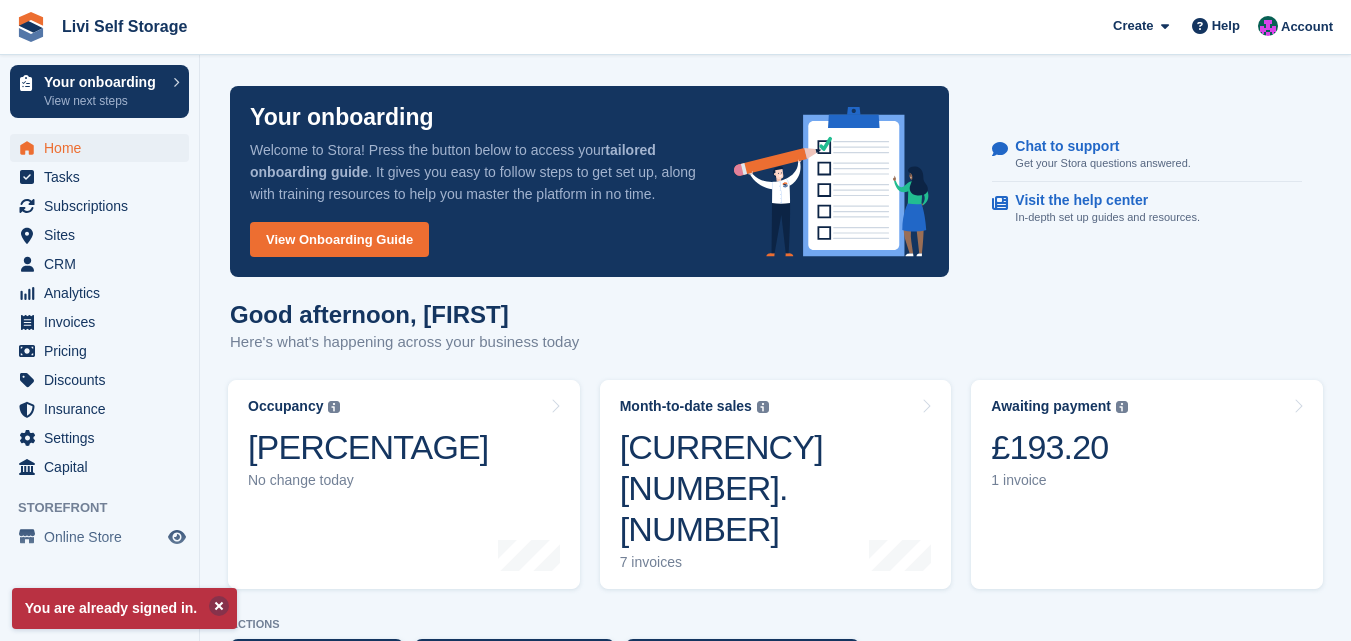 click at bounding box center [219, 606] 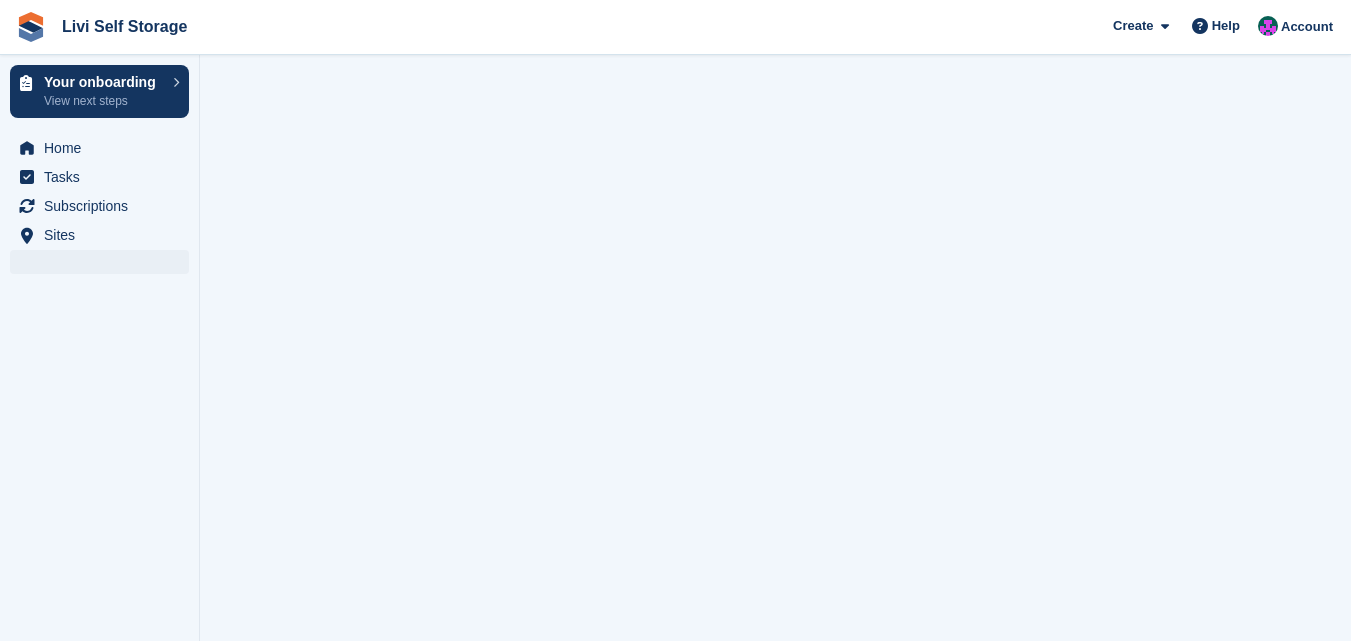 scroll, scrollTop: 0, scrollLeft: 0, axis: both 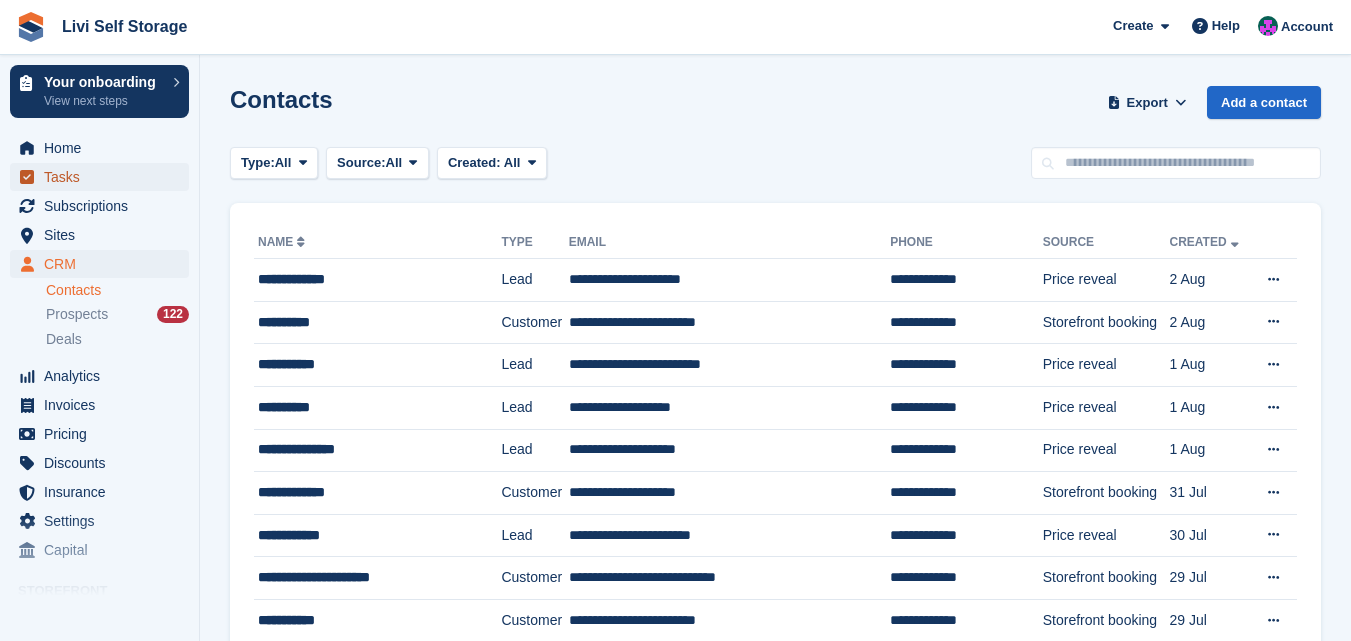 click on "Tasks" at bounding box center [104, 177] 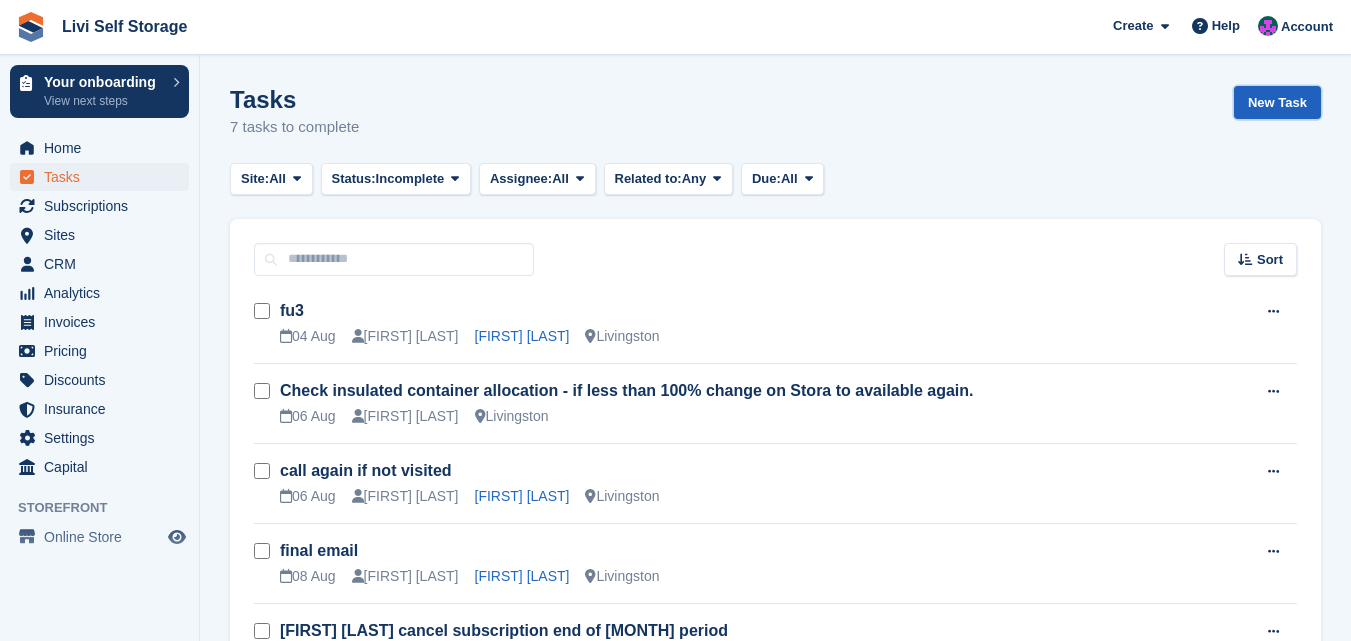 click on "New Task" at bounding box center (1277, 102) 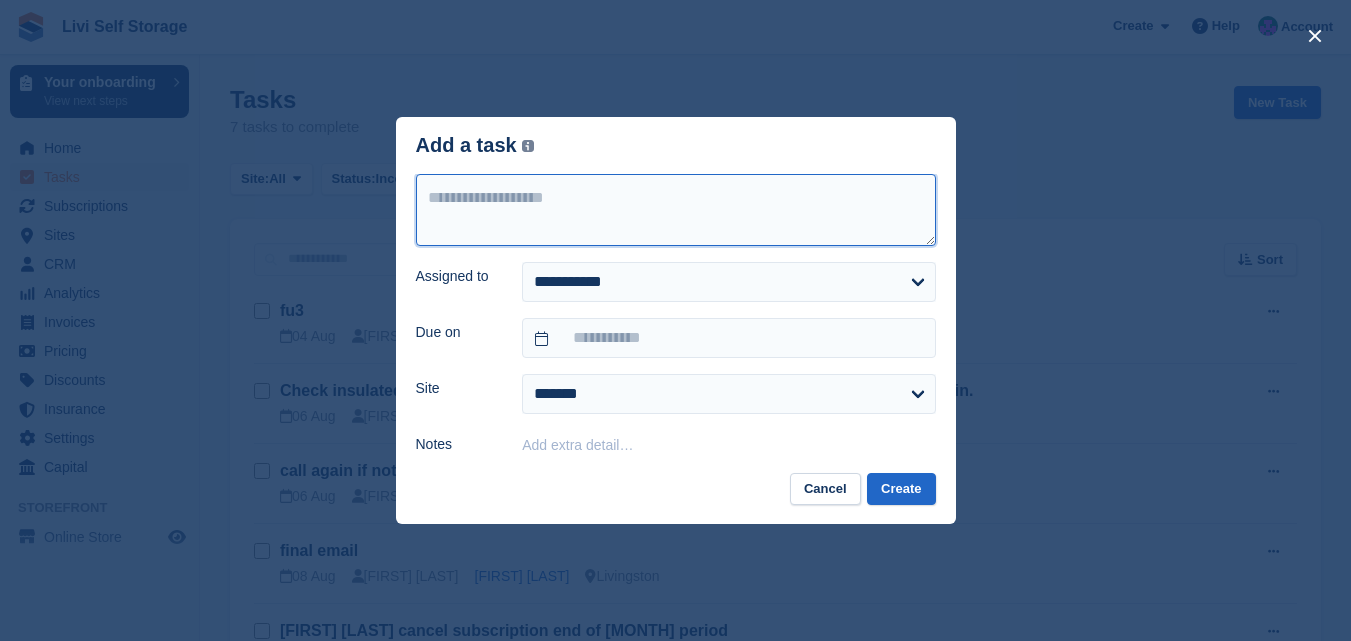 click at bounding box center [676, 210] 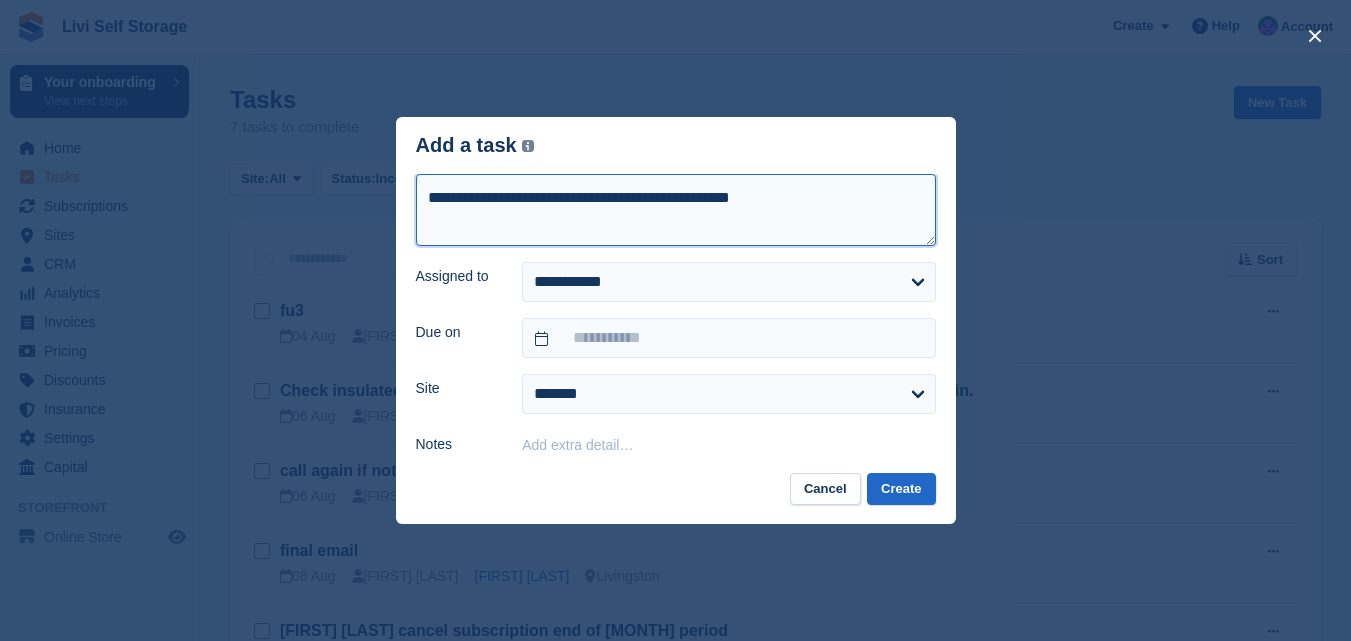 type on "**********" 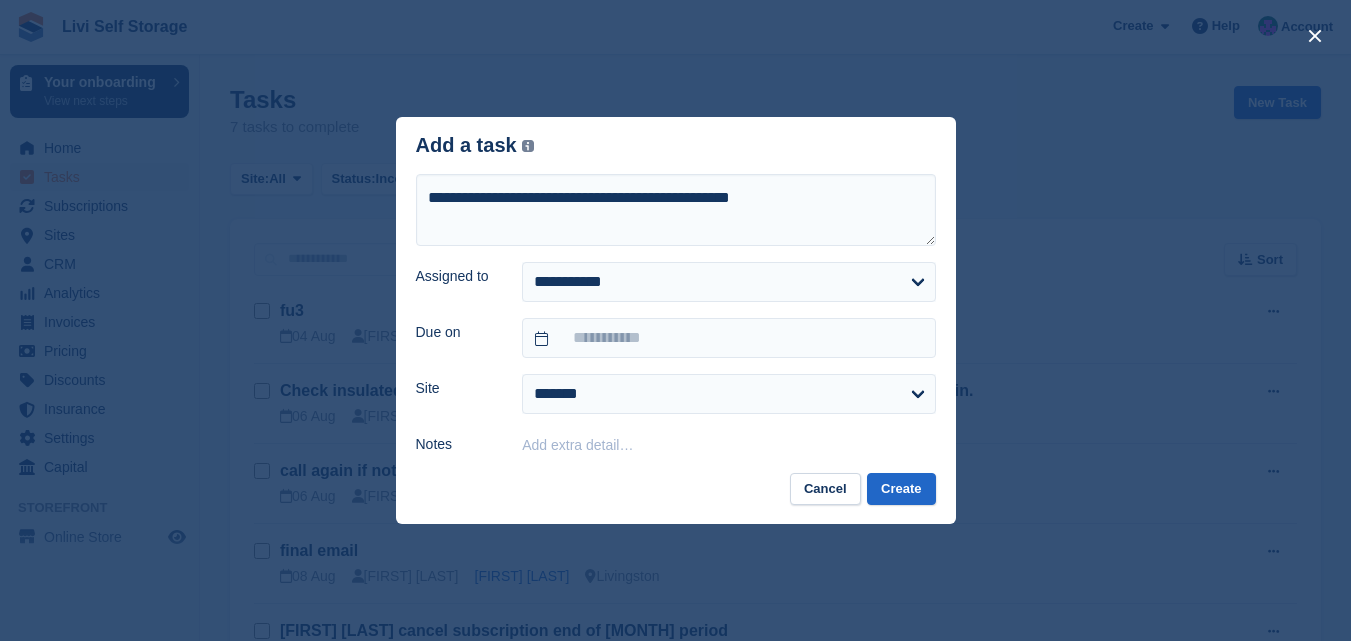 click on "Add a task
Visit a specific Site, Unit, Contact or Subscription to add a task directly related with them." at bounding box center [676, 145] 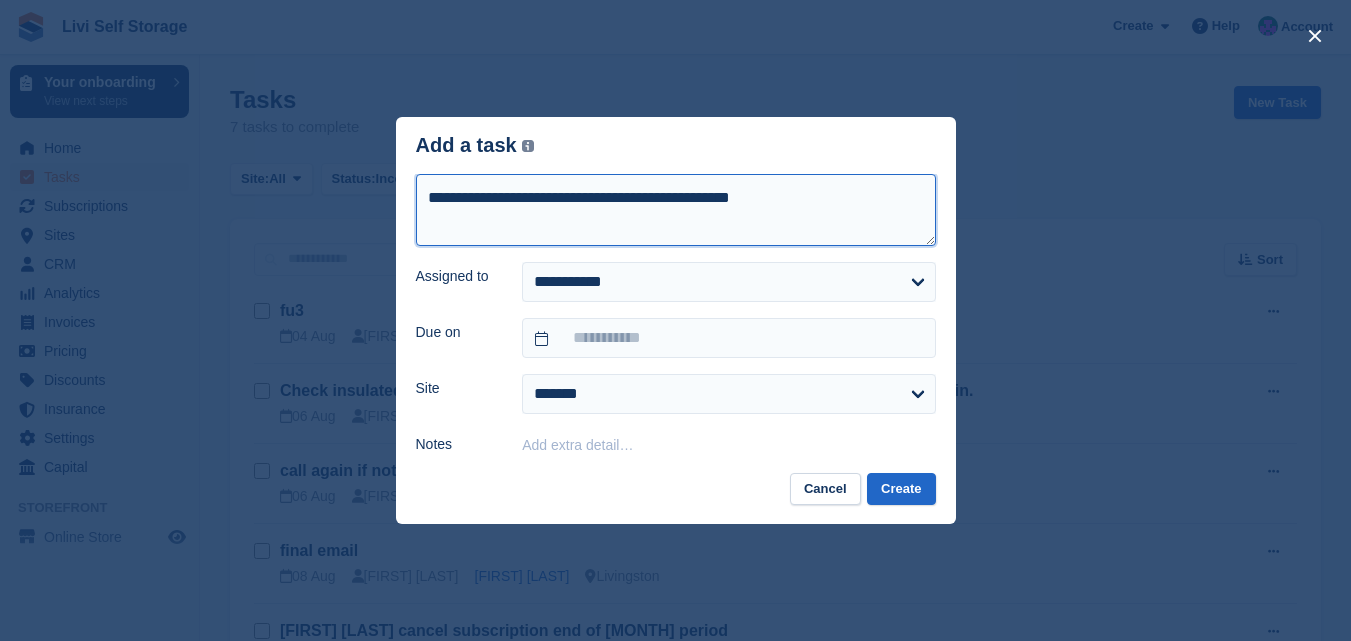 drag, startPoint x: 734, startPoint y: 201, endPoint x: 417, endPoint y: 216, distance: 317.3547 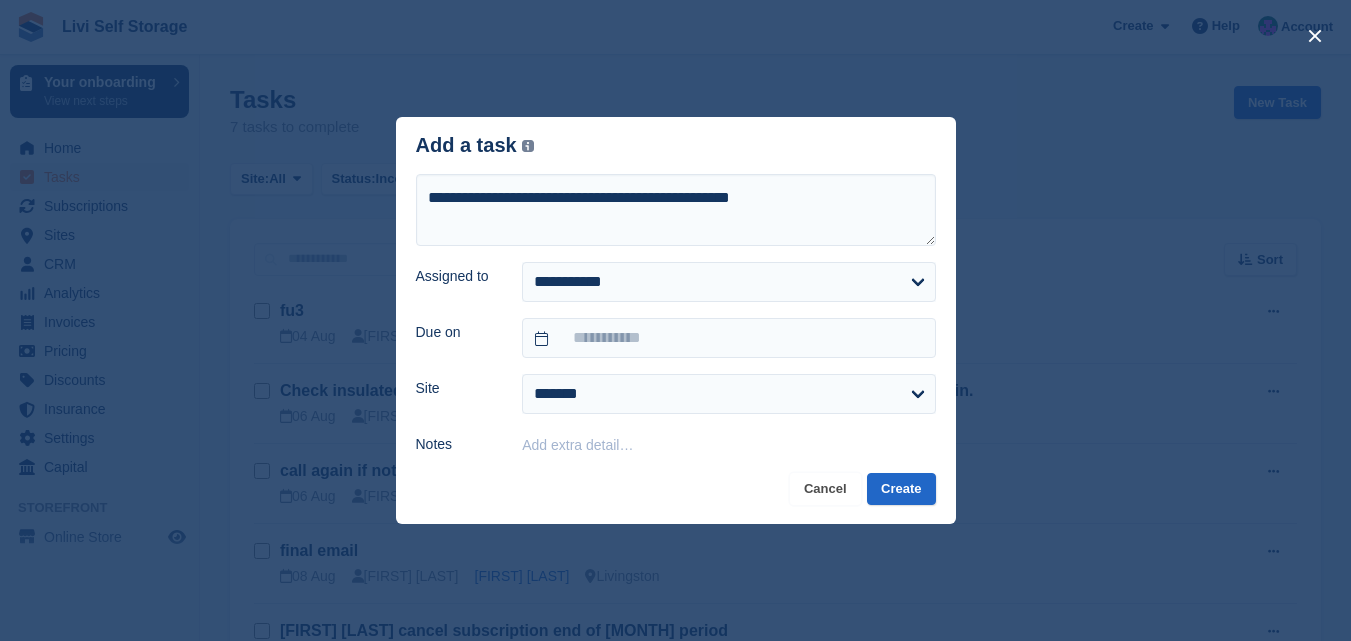 click on "Cancel" at bounding box center (825, 489) 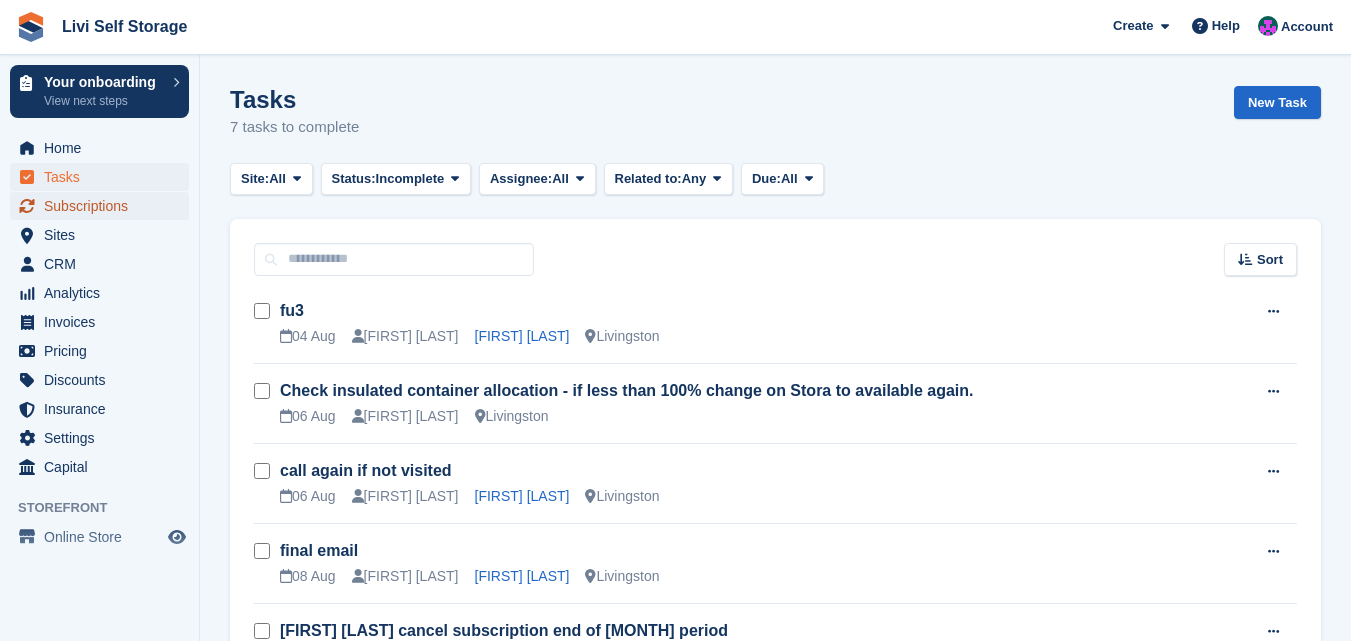 click on "Subscriptions" at bounding box center [104, 206] 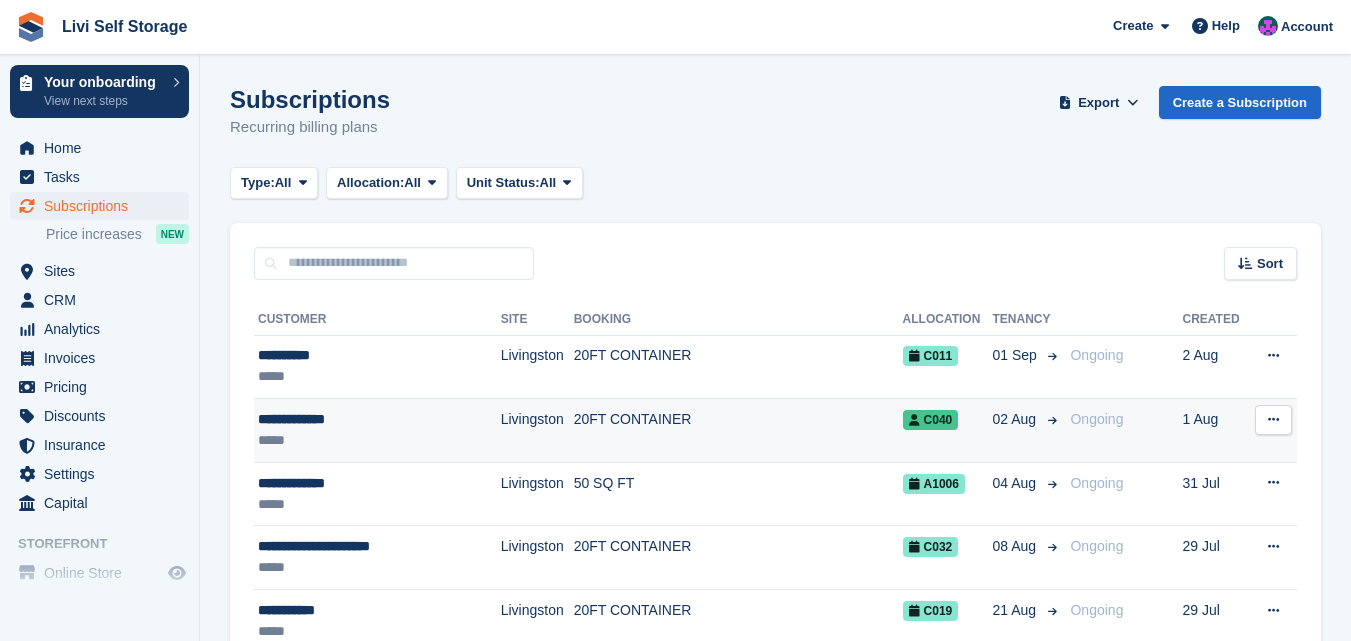 click on "**********" at bounding box center (362, 419) 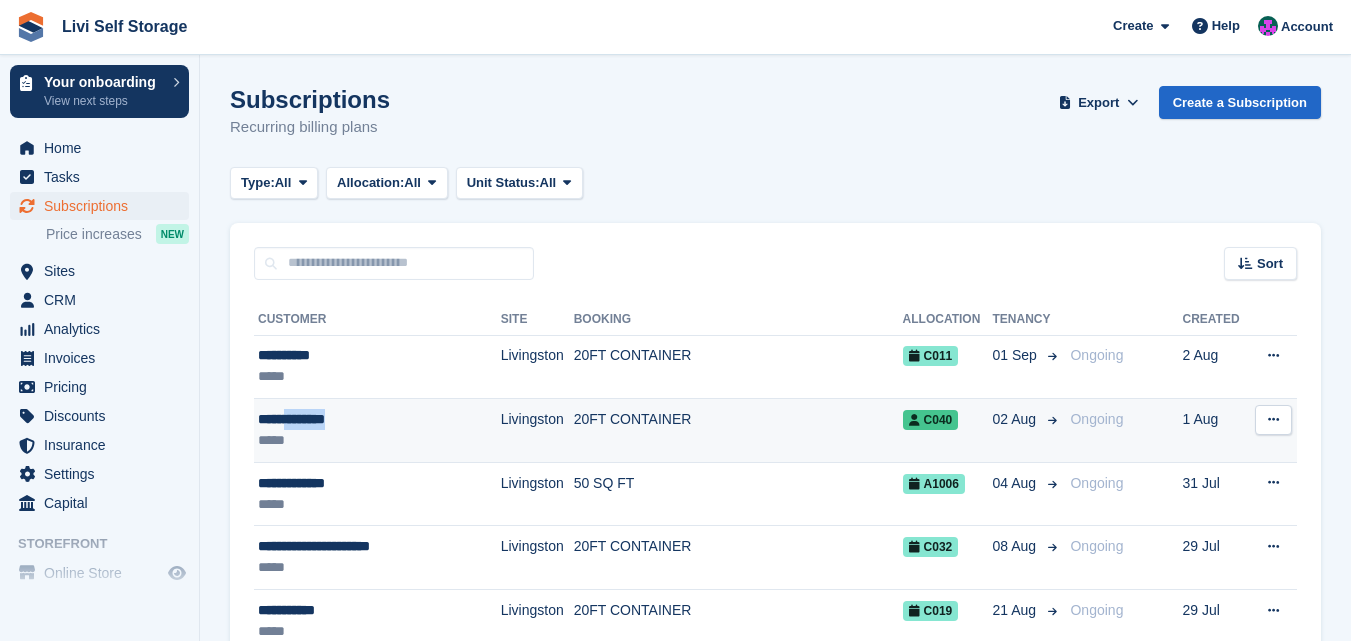 click on "**********" at bounding box center [362, 419] 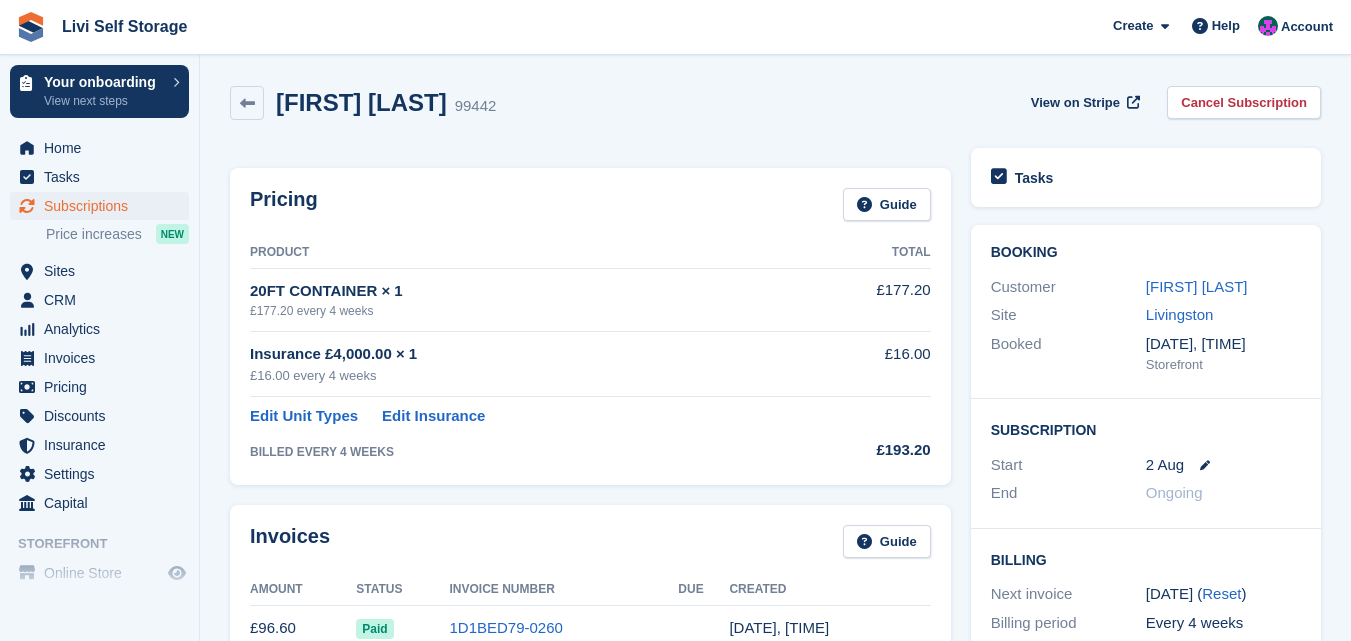 scroll, scrollTop: 0, scrollLeft: 0, axis: both 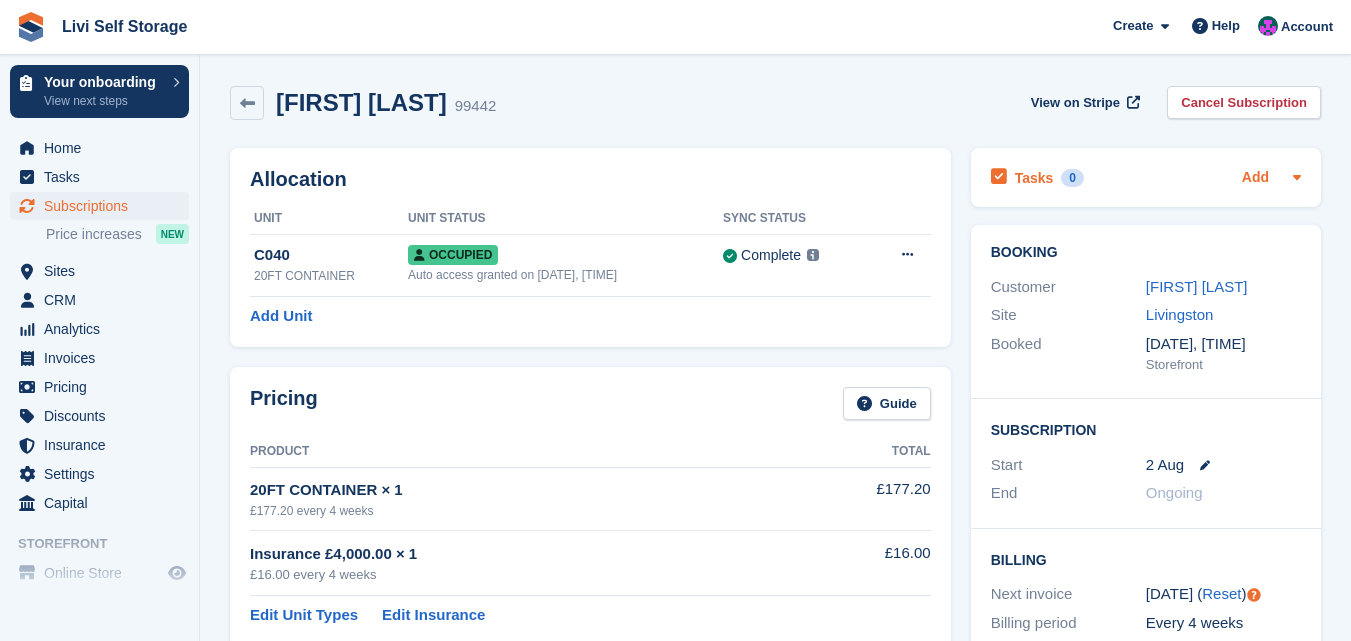 click on "Add" at bounding box center [1255, 178] 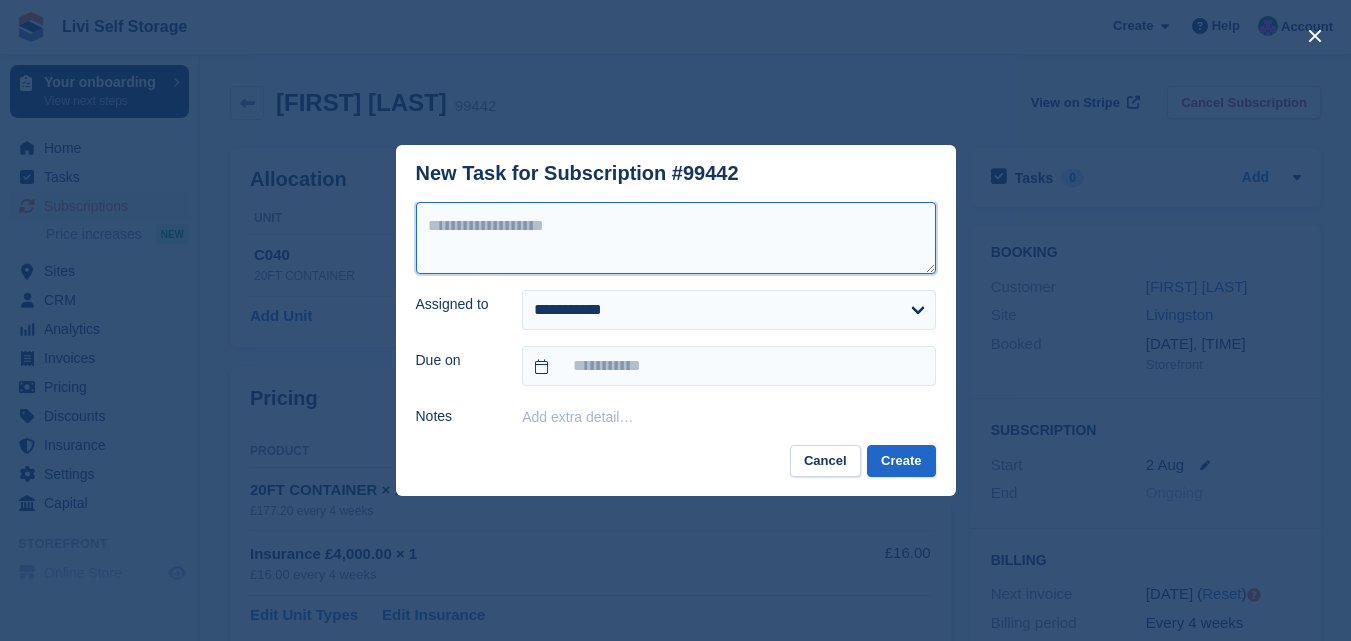click at bounding box center [676, 238] 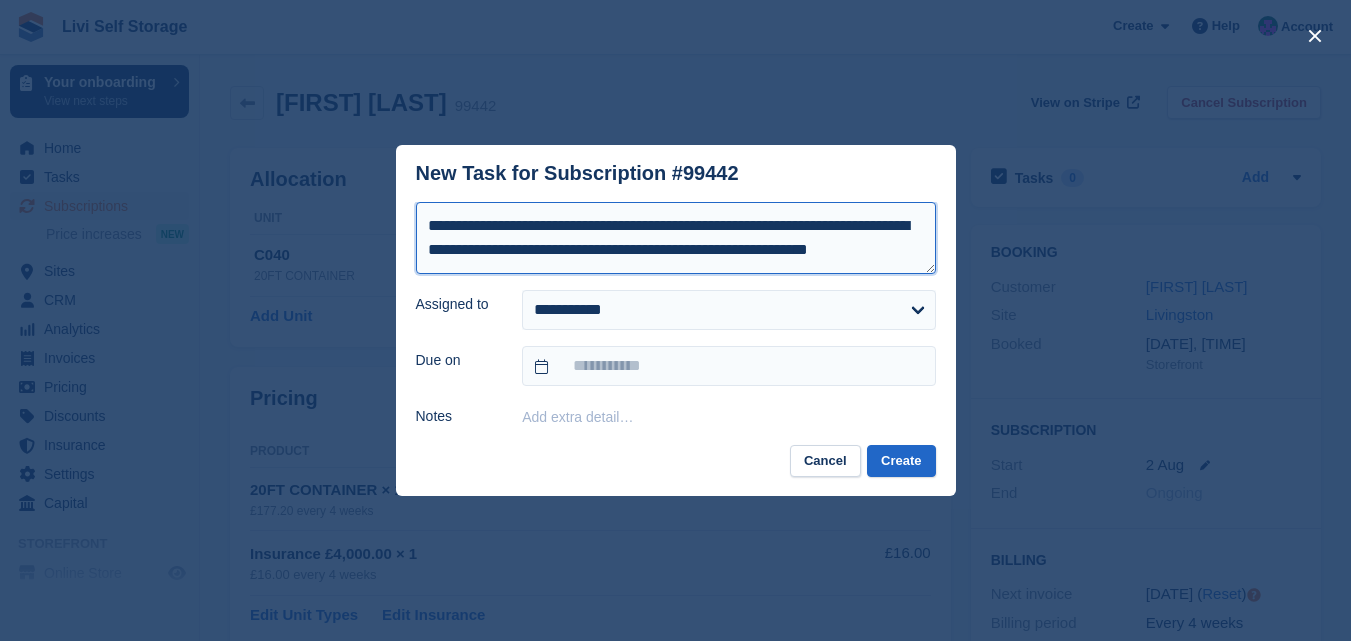 scroll, scrollTop: 11, scrollLeft: 0, axis: vertical 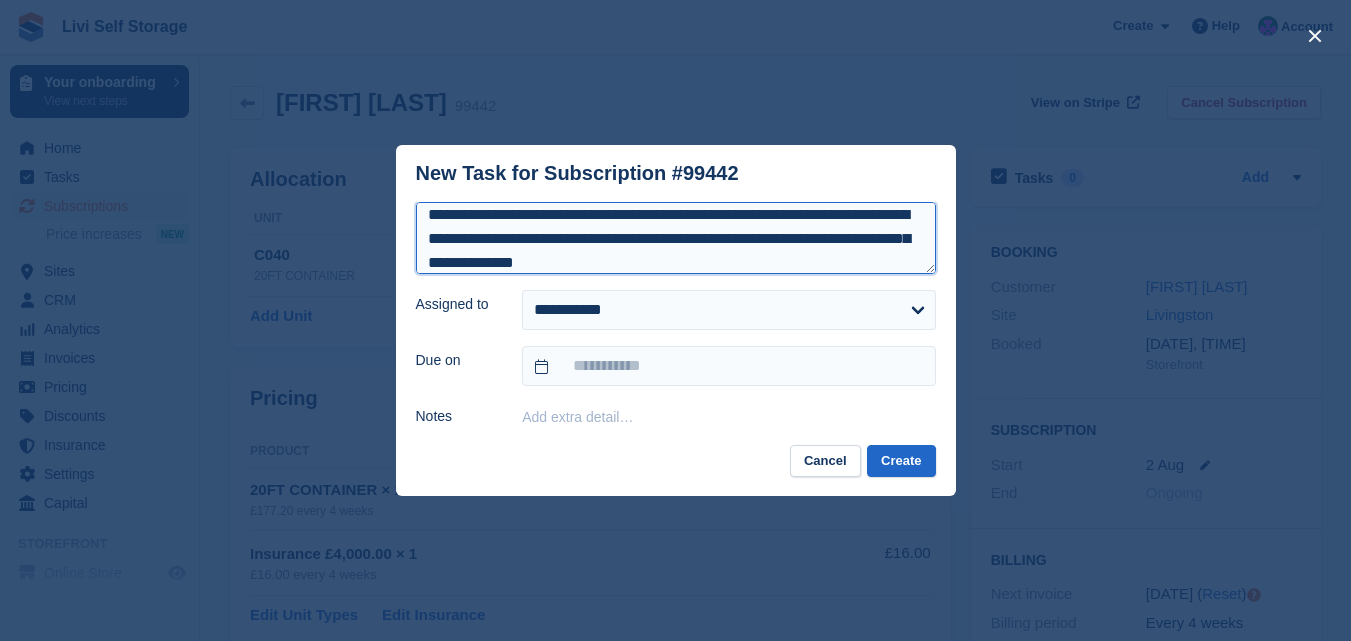 click on "**********" at bounding box center (676, 238) 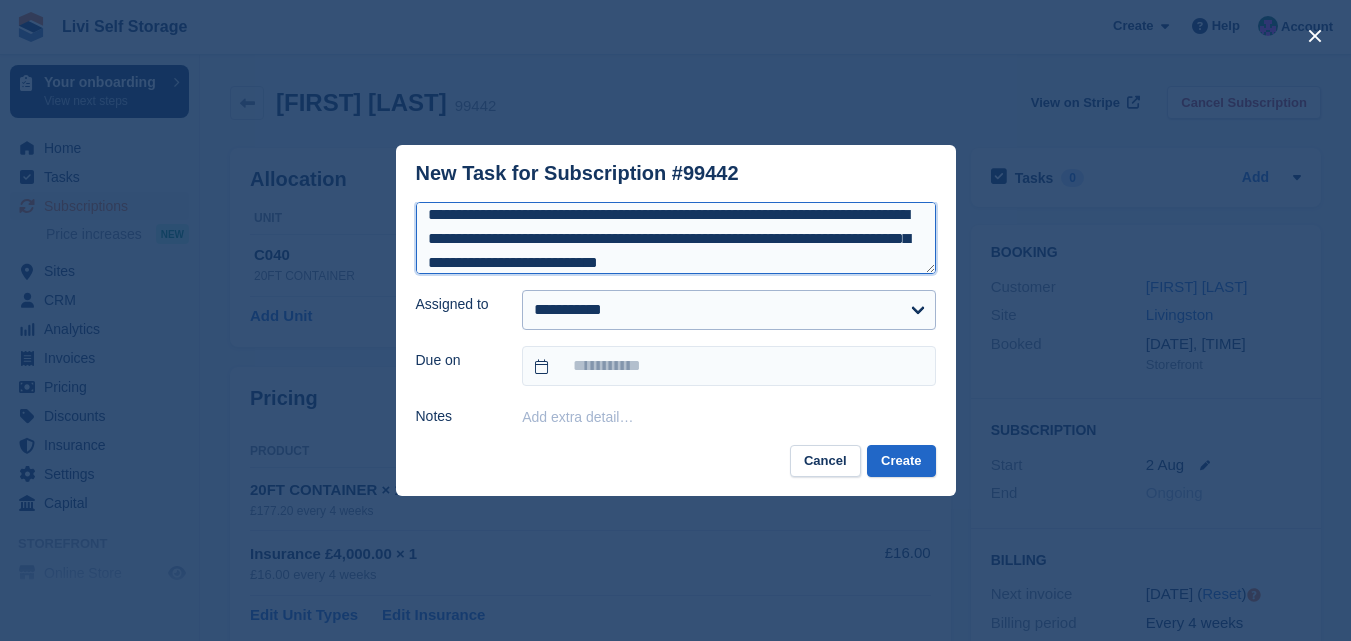 type on "**********" 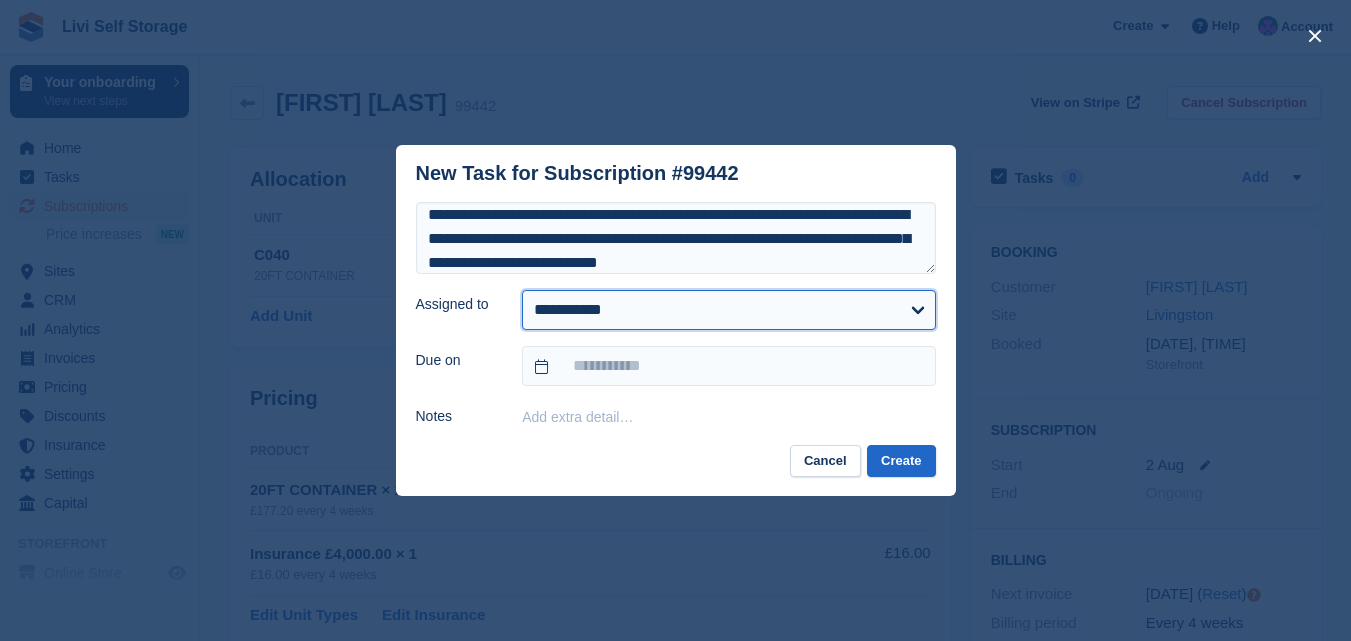 click on "**********" at bounding box center [728, 310] 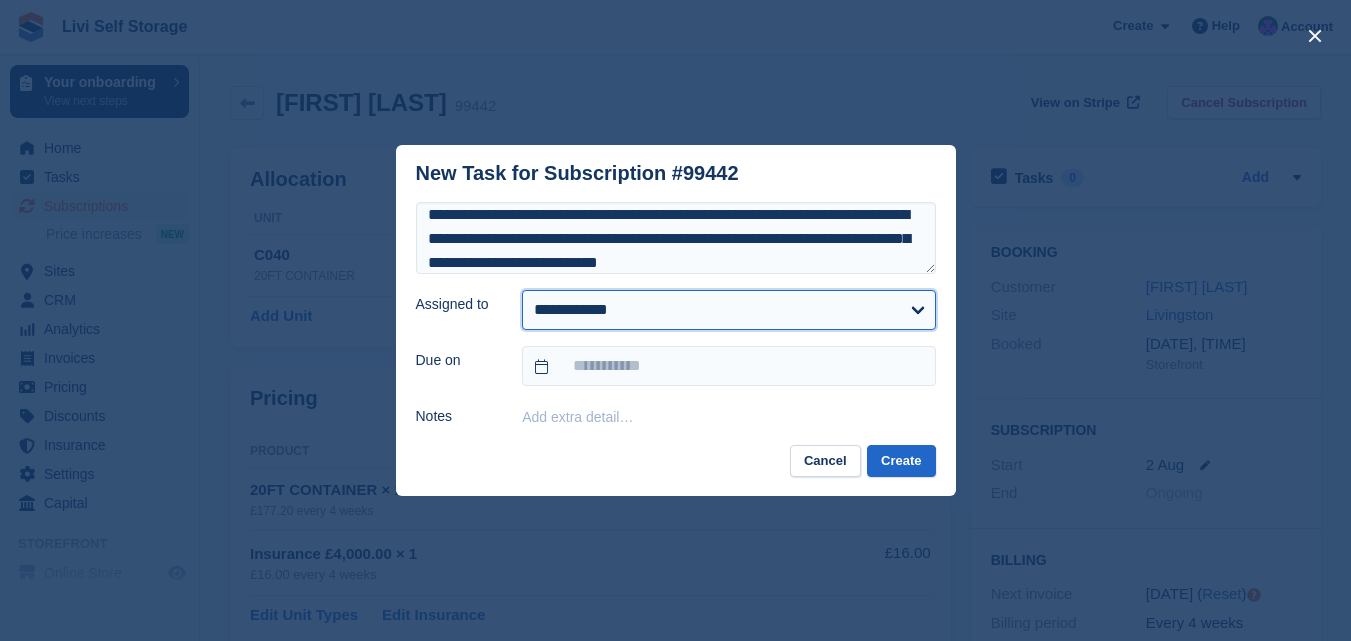 click on "**********" at bounding box center [728, 310] 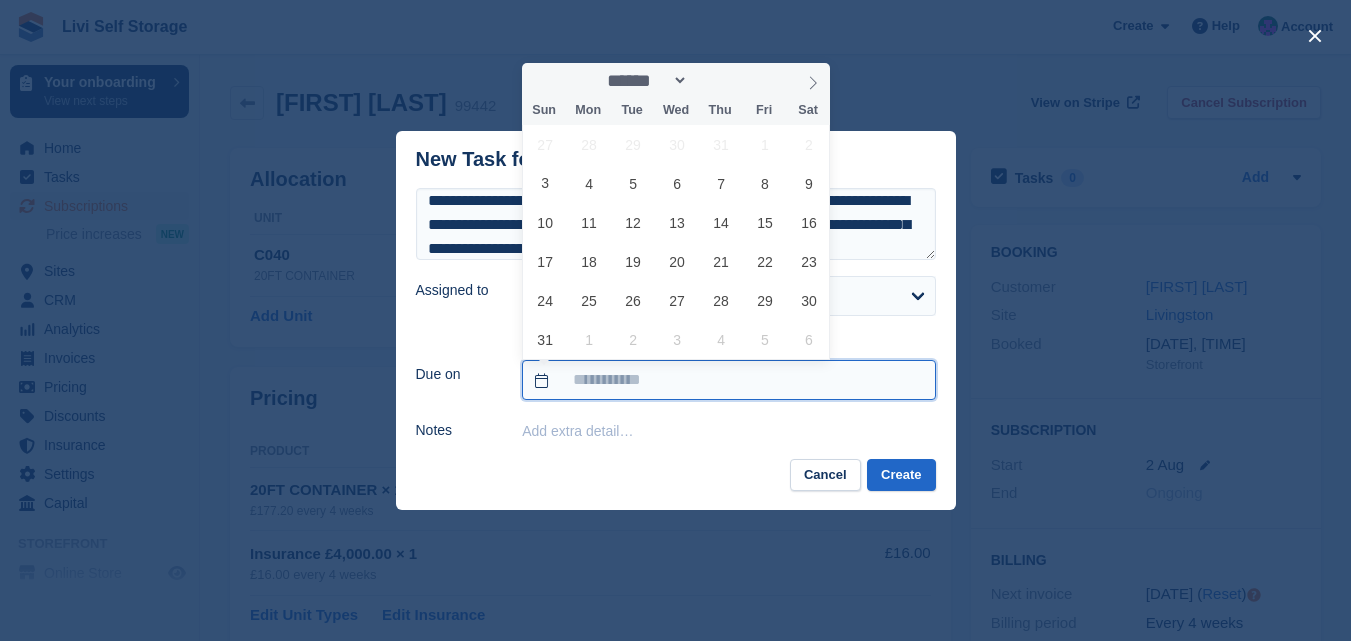 click at bounding box center [728, 380] 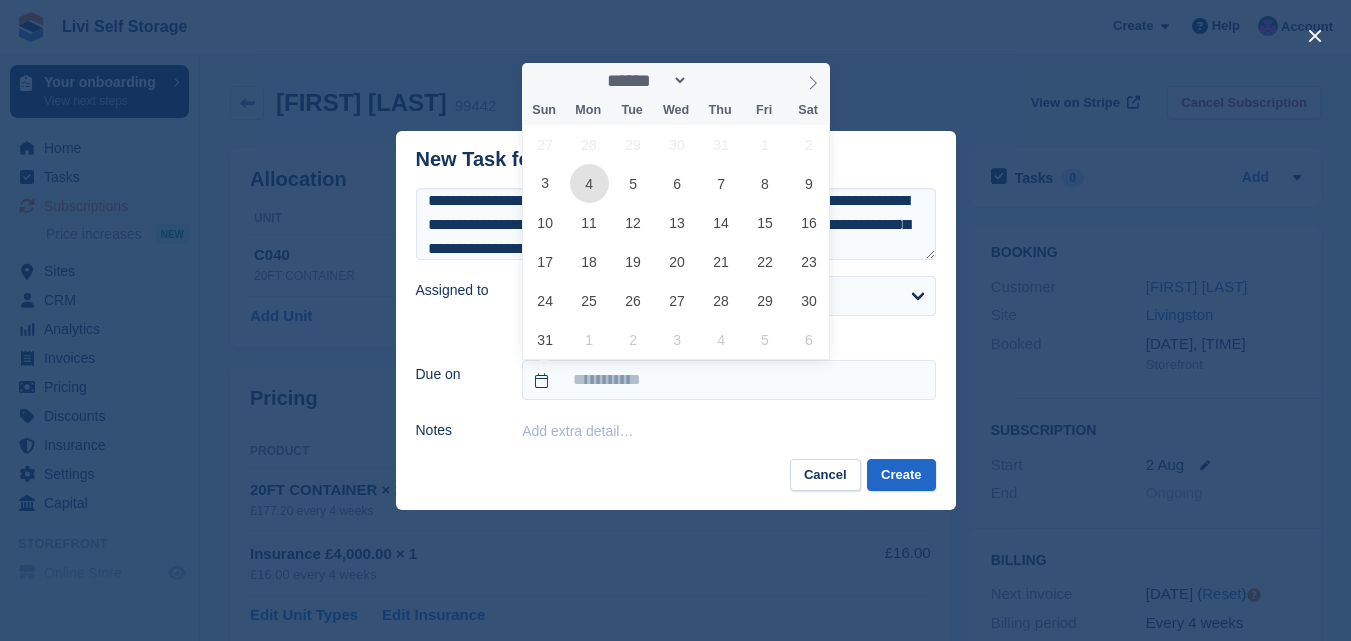 click on "4" at bounding box center [589, 183] 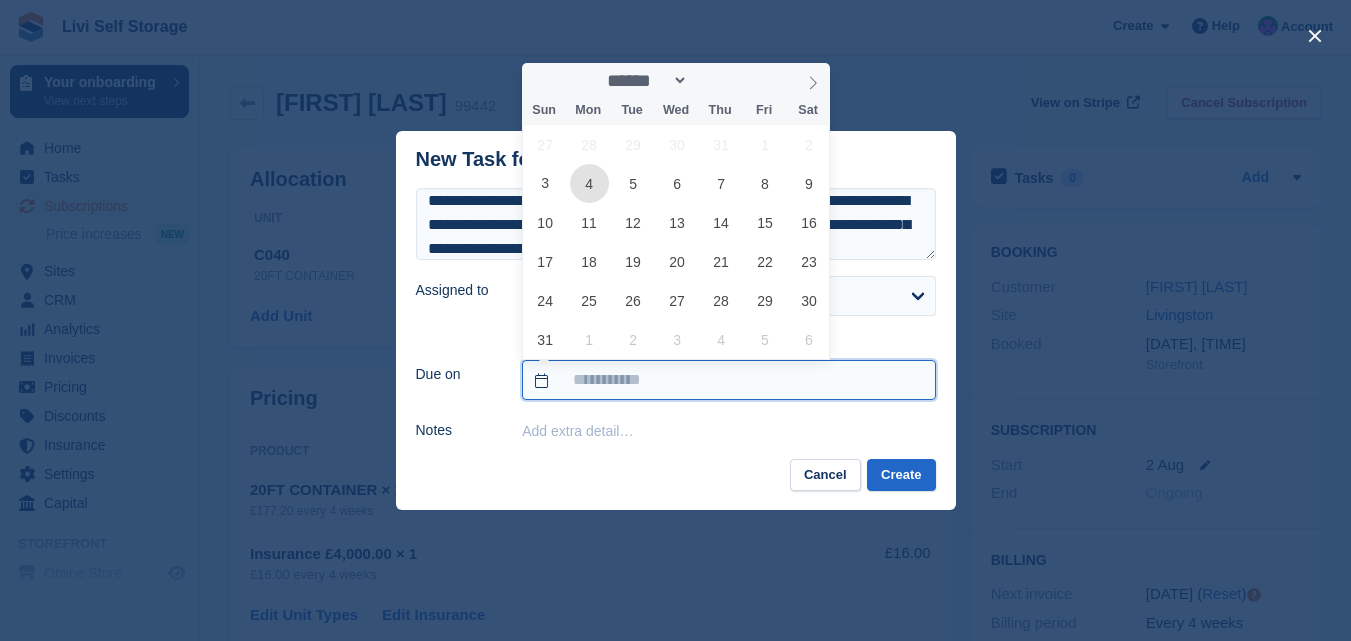 type on "**********" 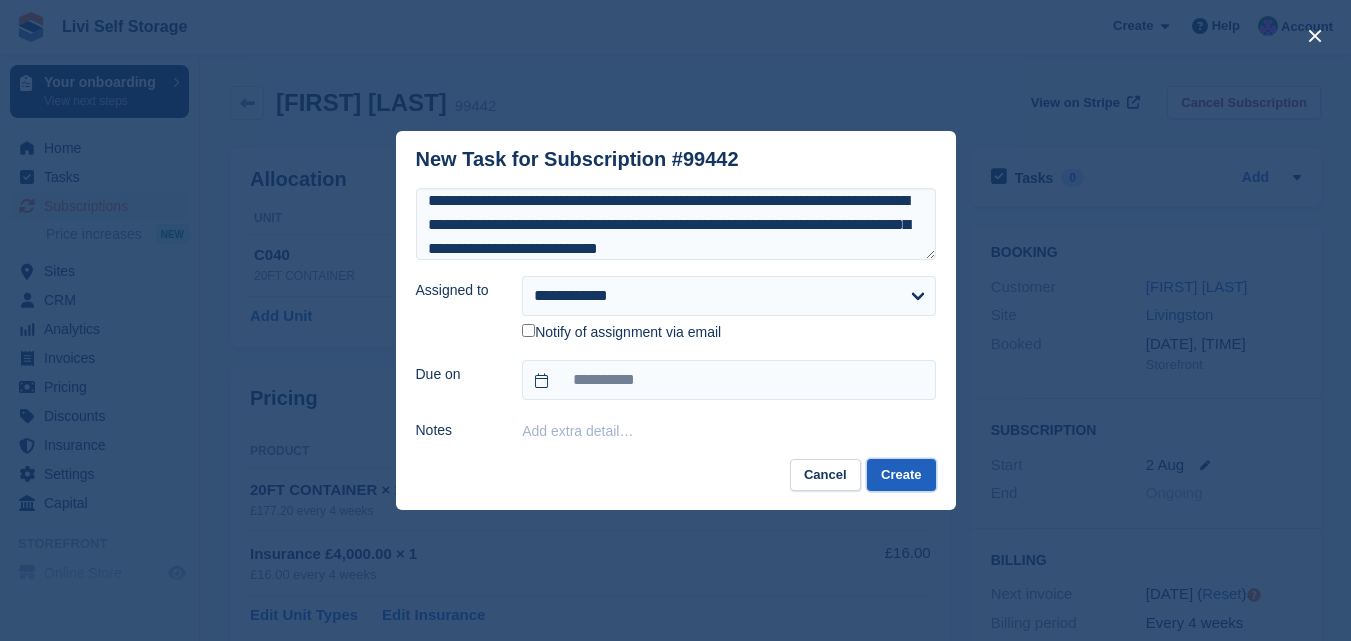 click on "Create" at bounding box center [901, 475] 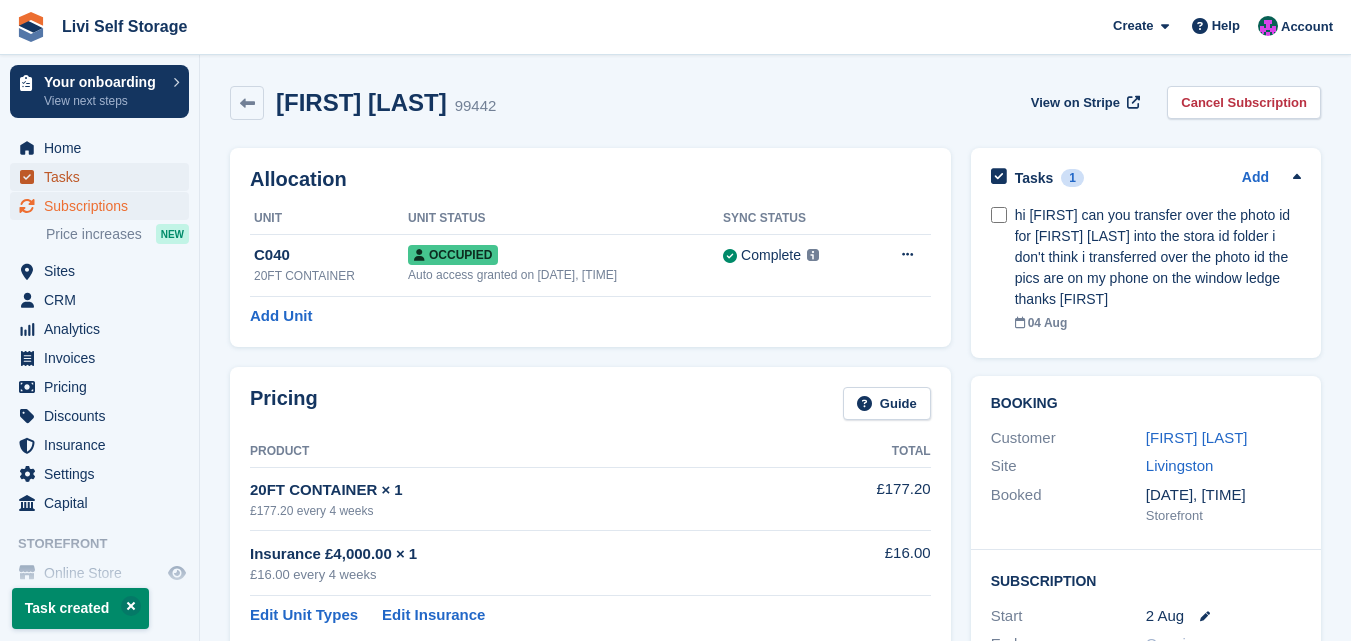 click on "Tasks" at bounding box center [104, 177] 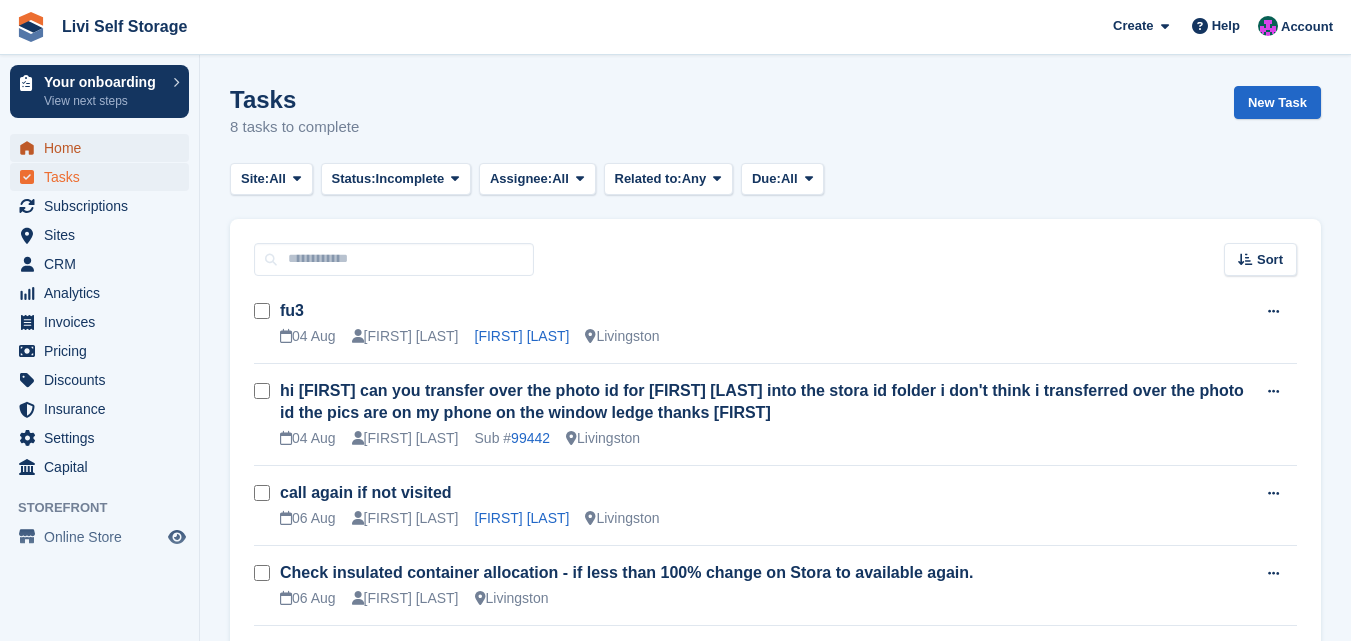 click on "Home" at bounding box center (104, 148) 